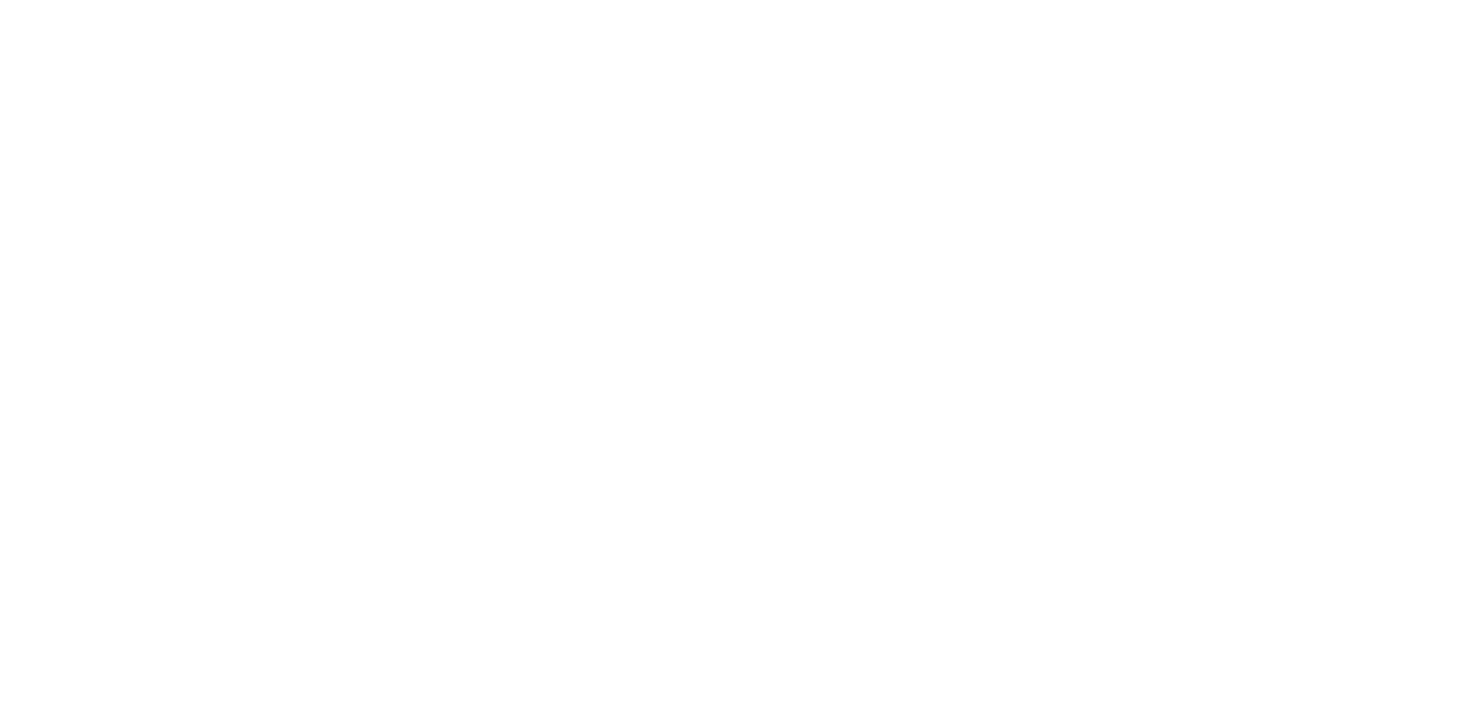 scroll, scrollTop: 0, scrollLeft: 0, axis: both 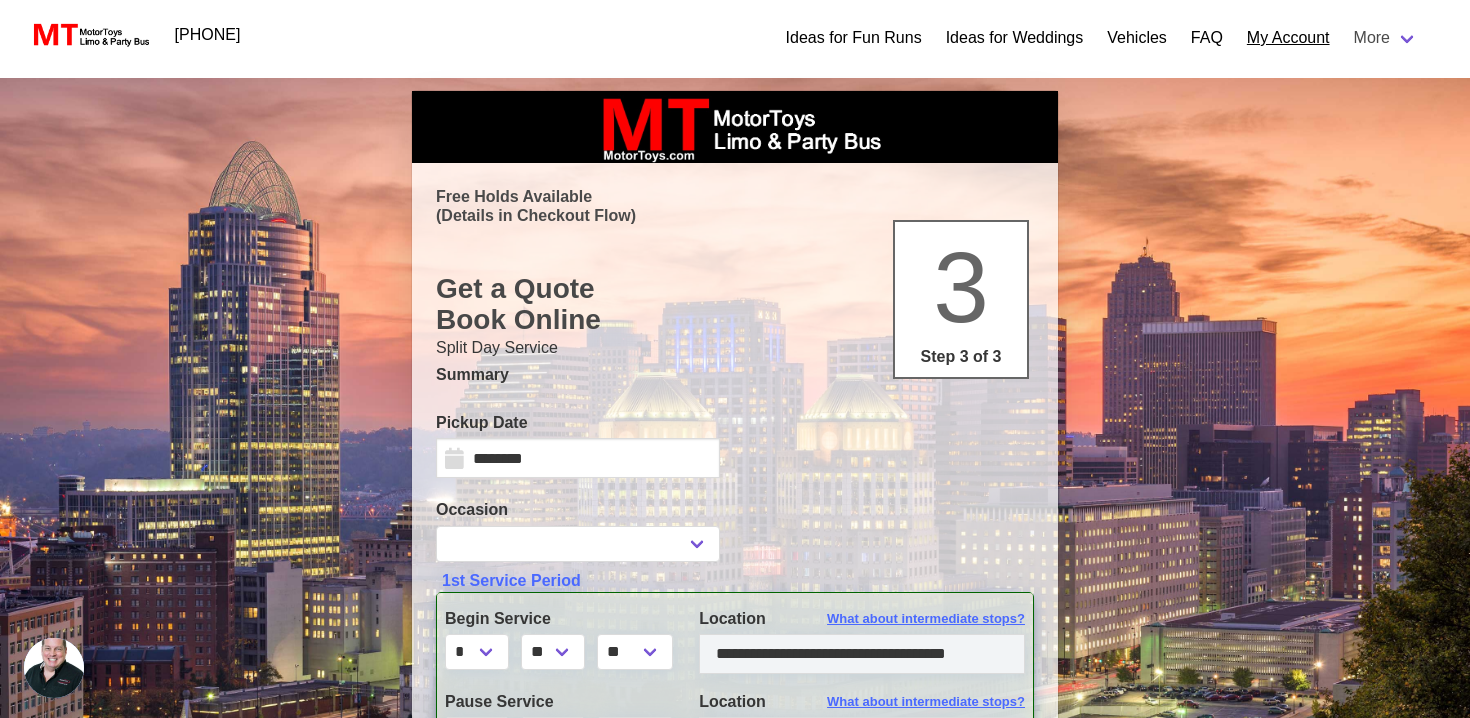 click on "My Account" at bounding box center (1288, 38) 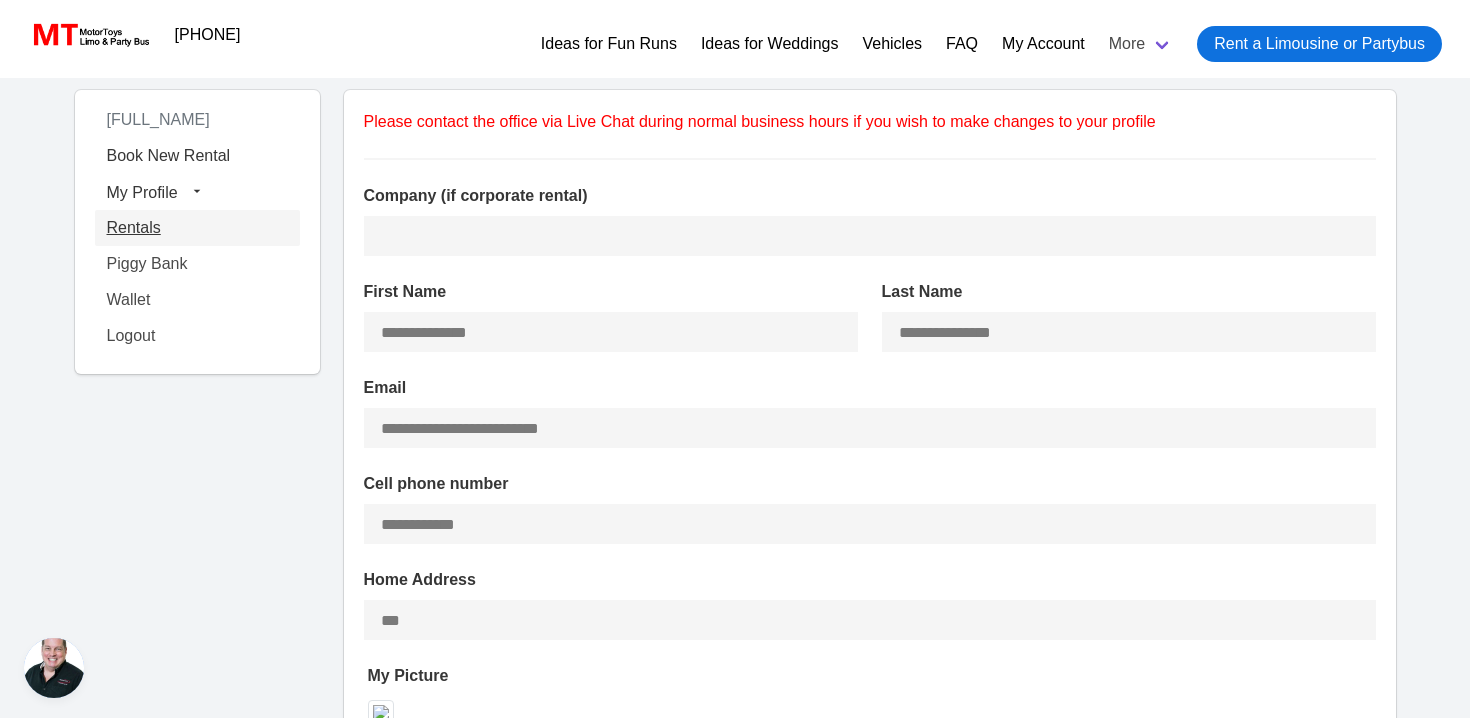 click on "Rentals" at bounding box center [197, 156] 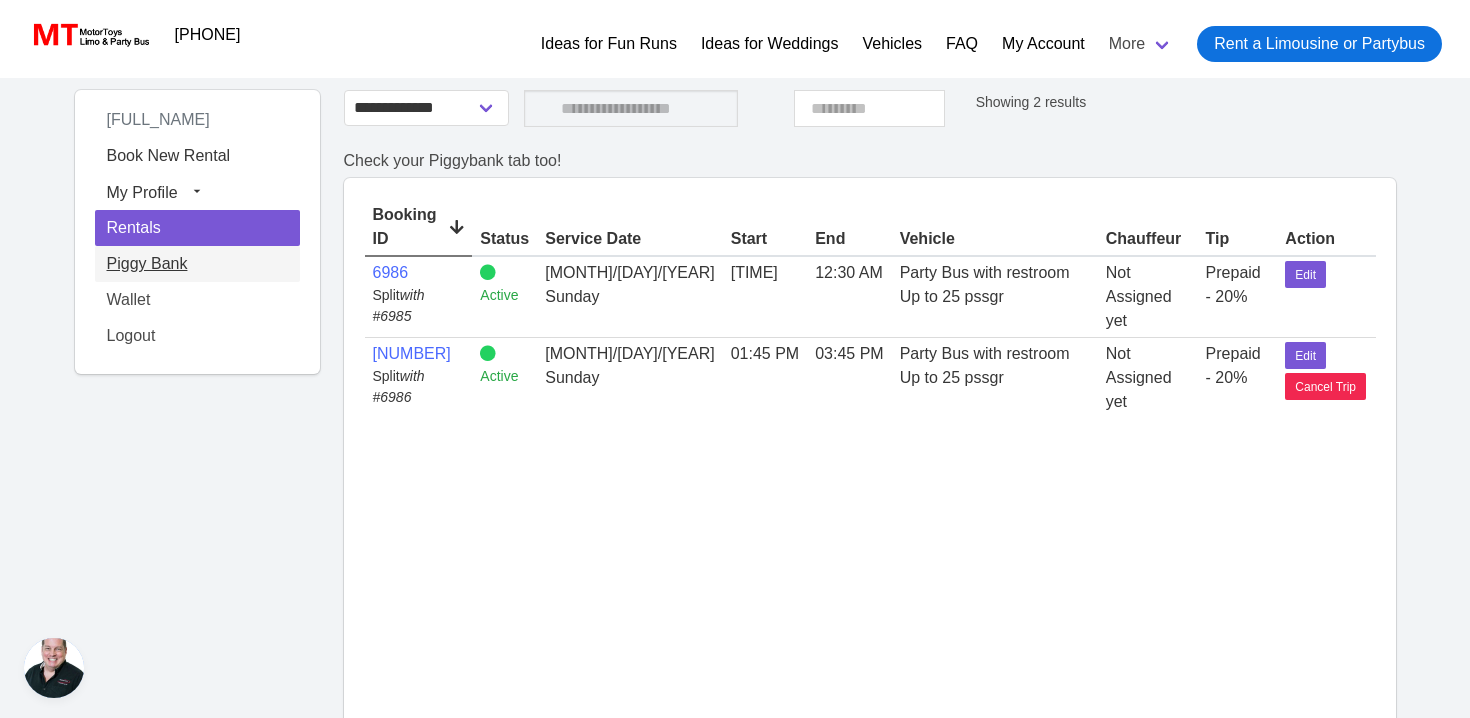 click on "Piggy Bank" at bounding box center [197, 156] 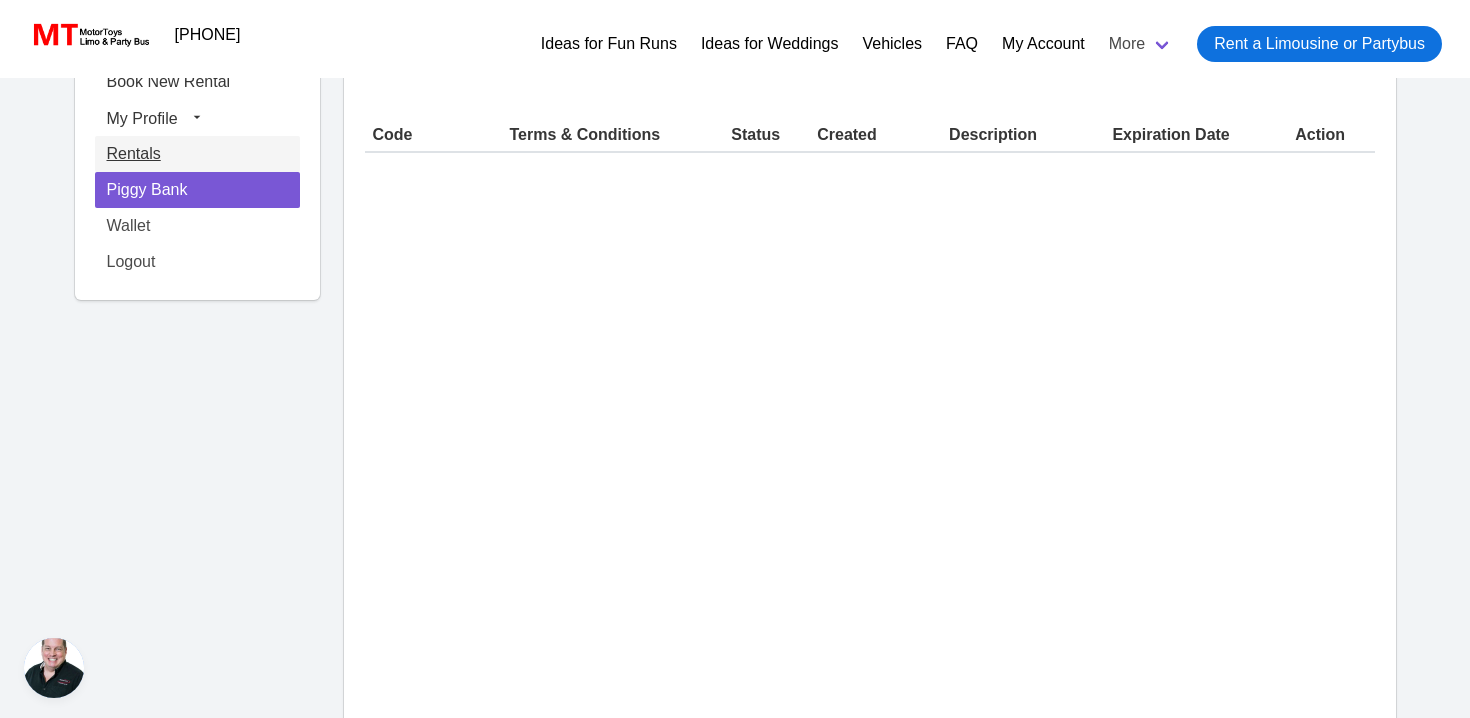 scroll, scrollTop: 0, scrollLeft: 0, axis: both 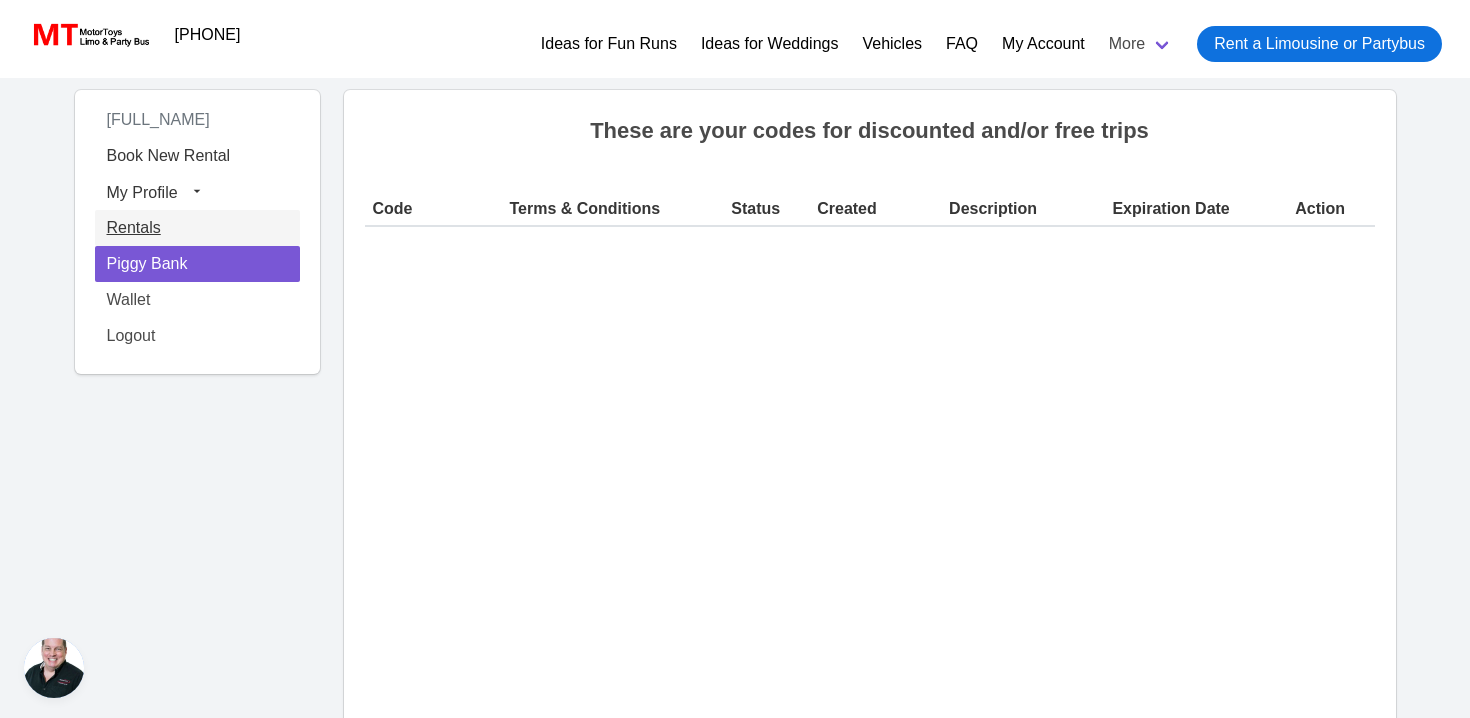 click on "Rentals" at bounding box center (197, 156) 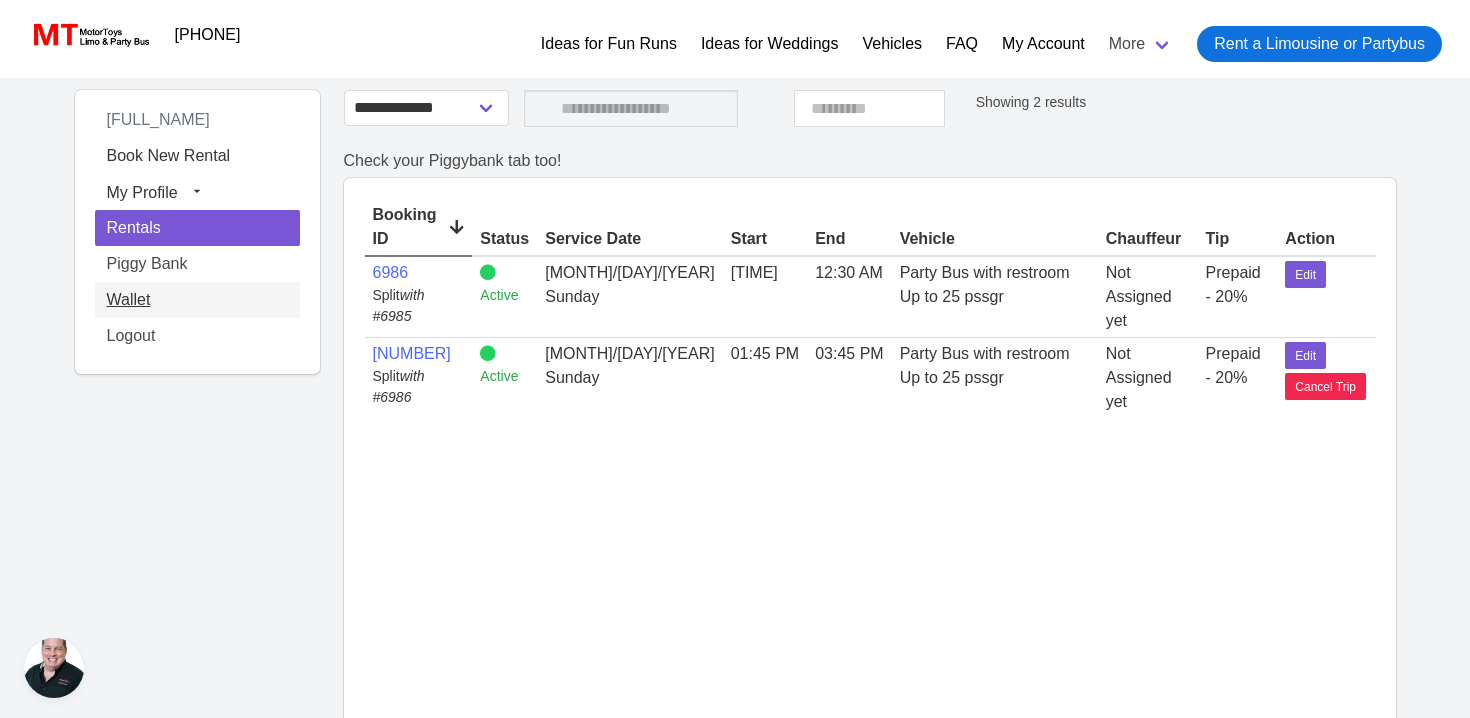 click on "Wallet" at bounding box center [197, 156] 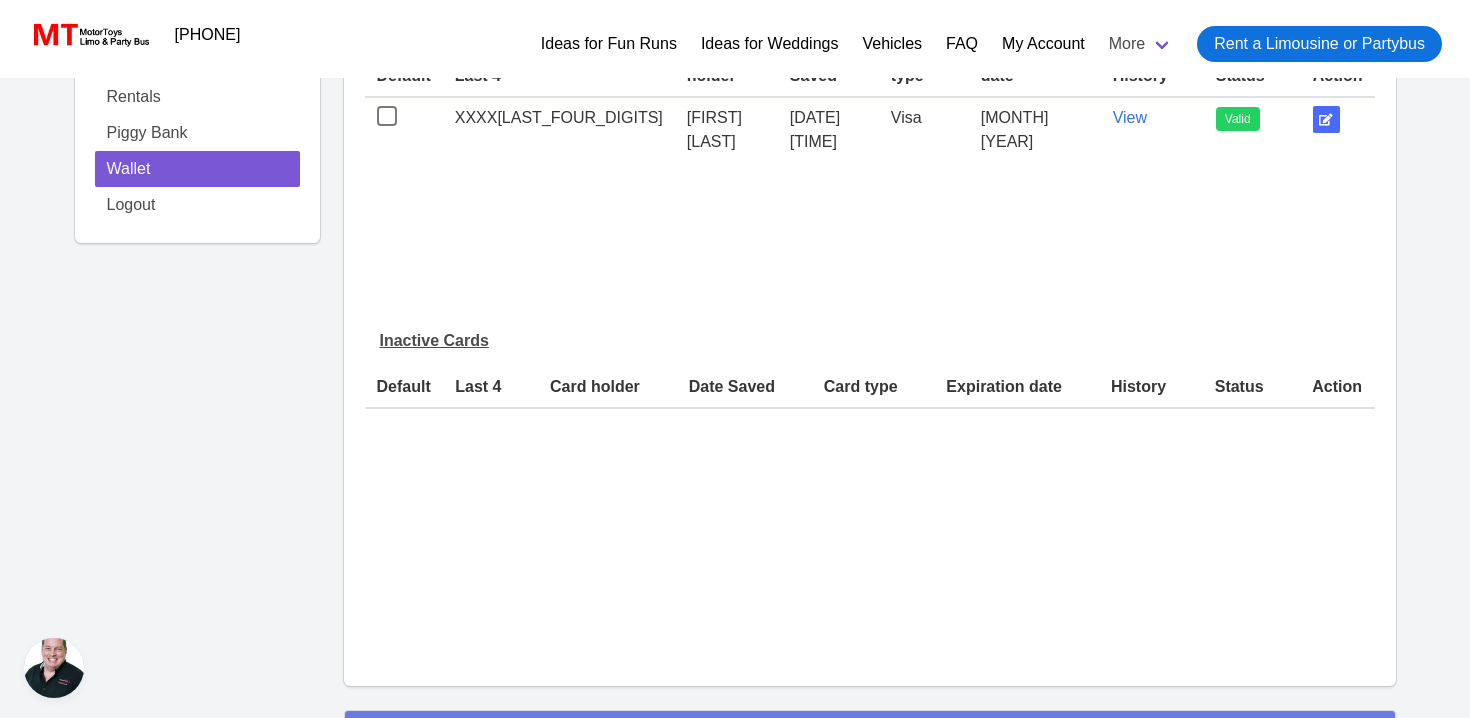 scroll, scrollTop: 0, scrollLeft: 0, axis: both 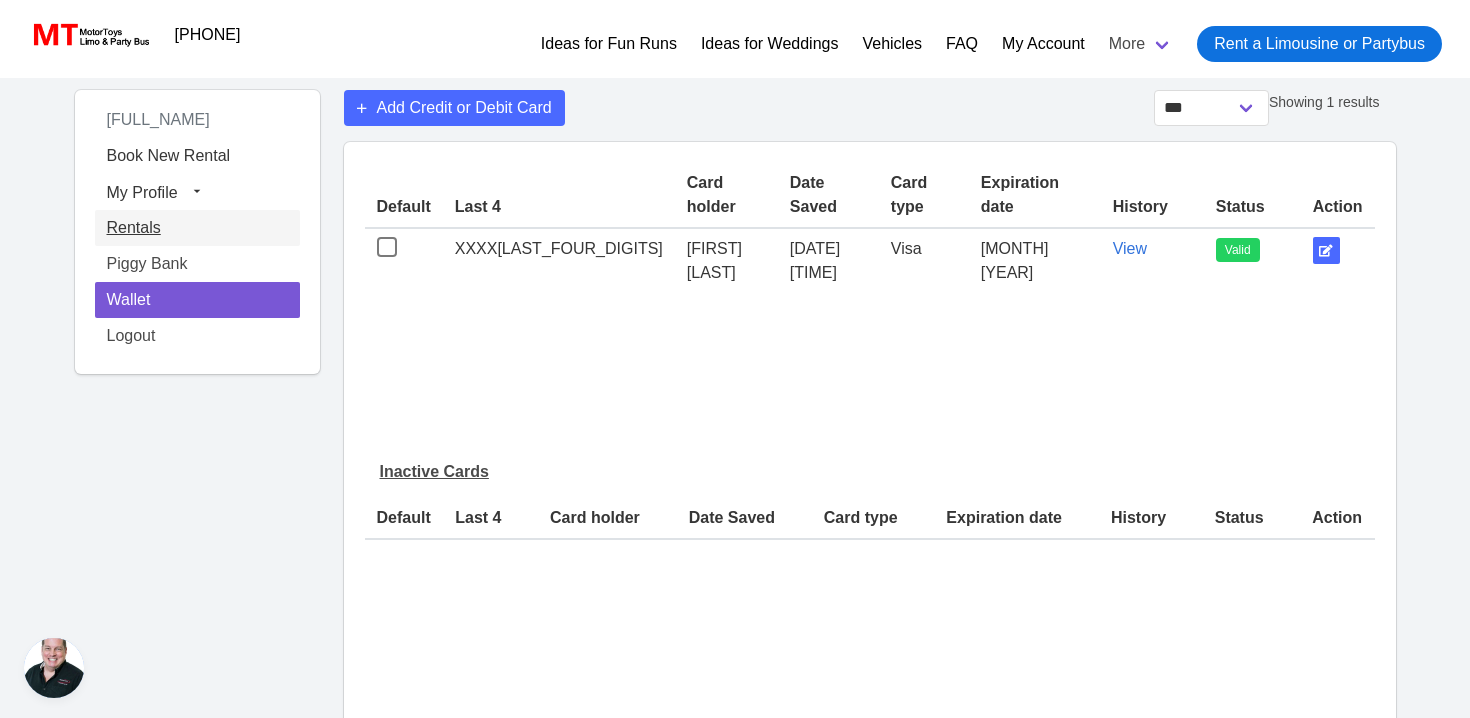 click on "Rentals" at bounding box center (197, 156) 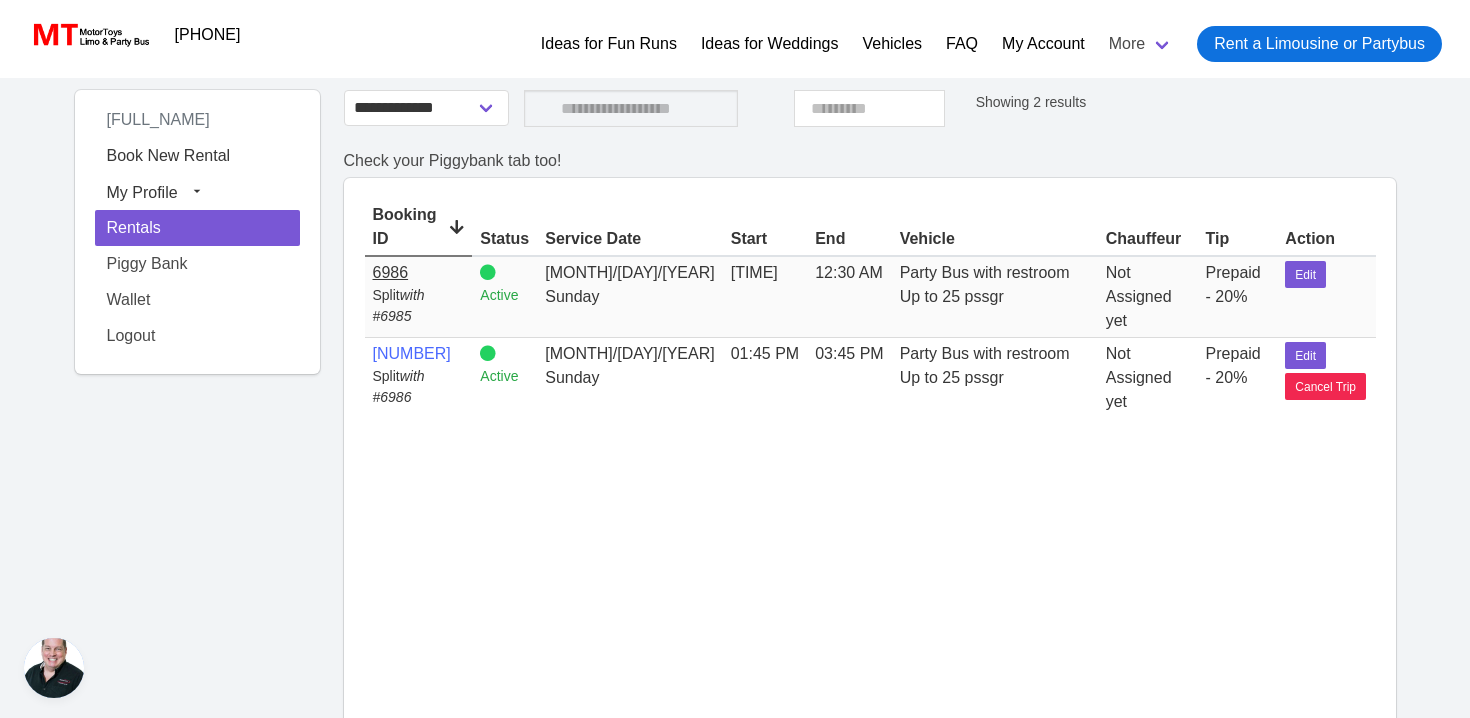 click on "6986" at bounding box center [391, 272] 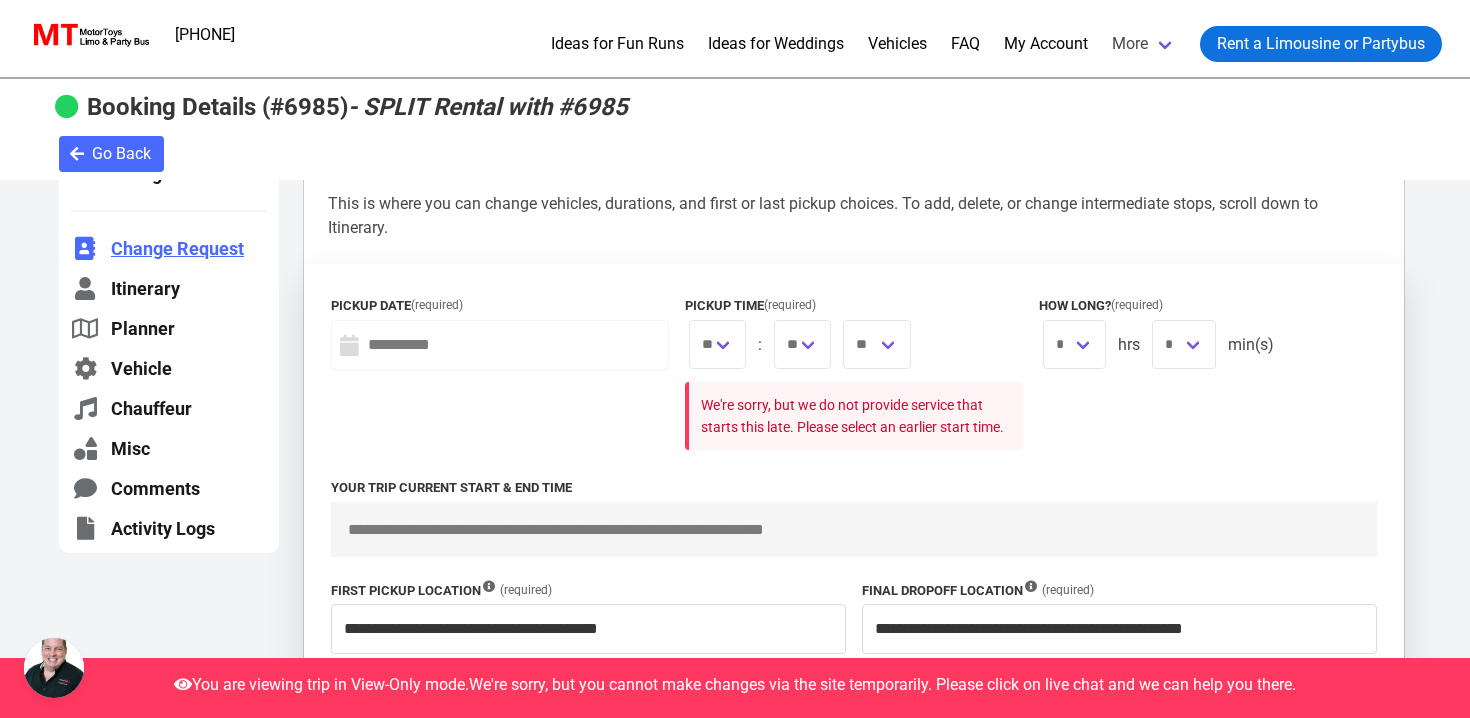 scroll, scrollTop: 154, scrollLeft: 0, axis: vertical 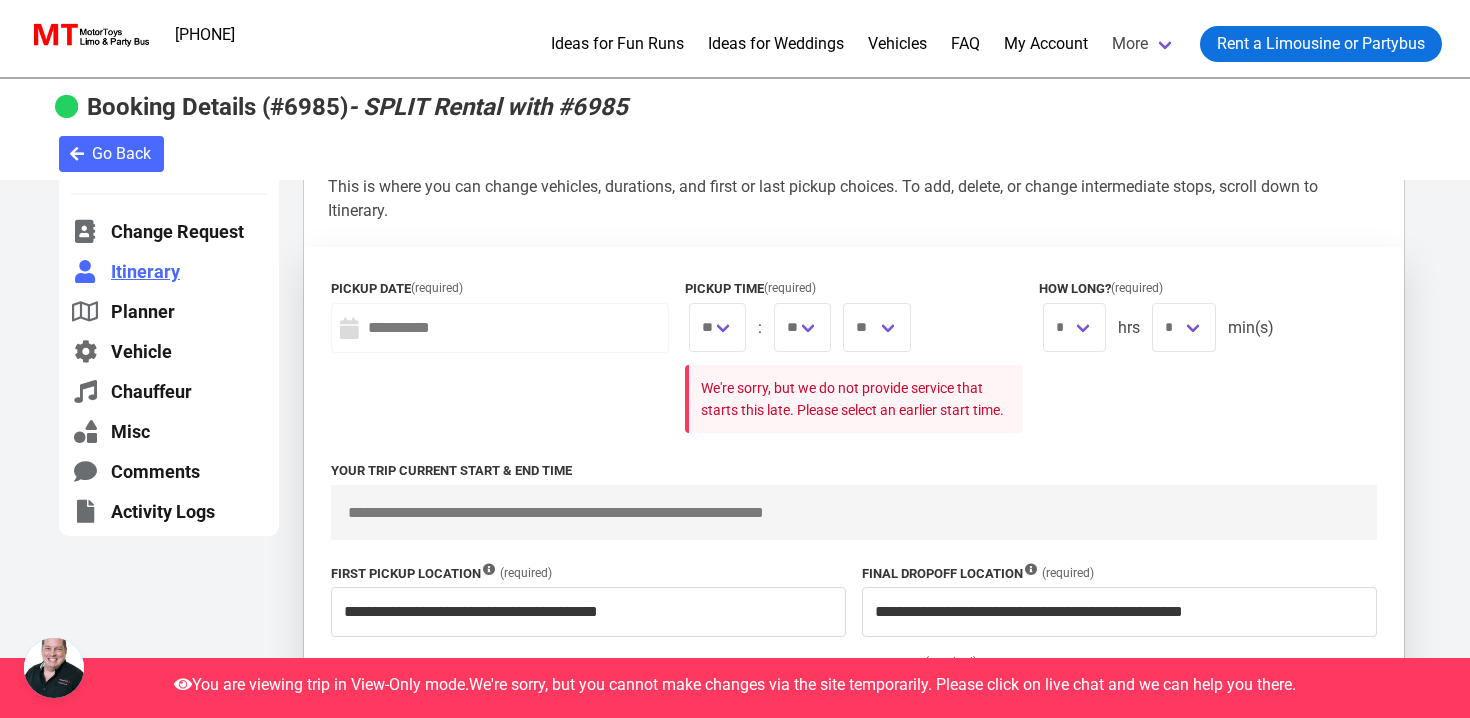 click on "Itinerary" at bounding box center [169, 271] 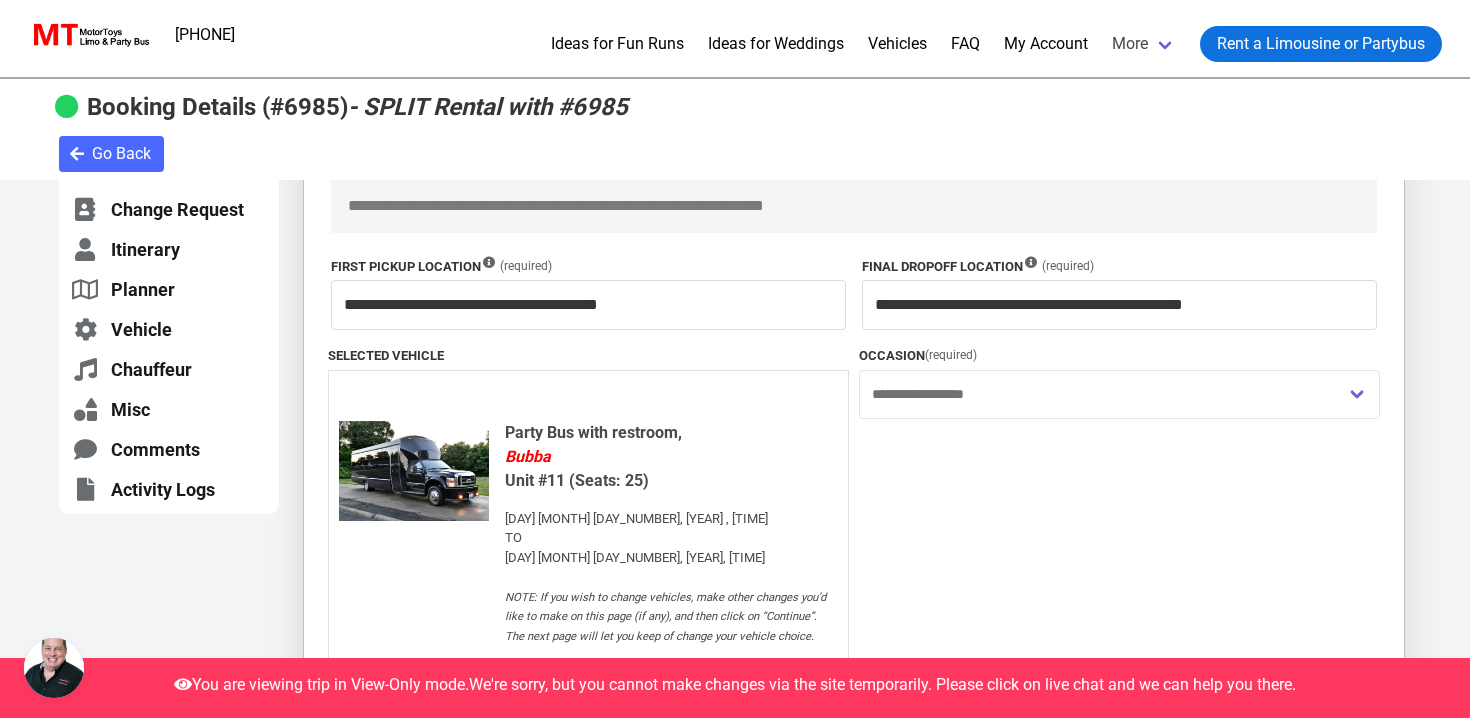 scroll, scrollTop: 20, scrollLeft: 0, axis: vertical 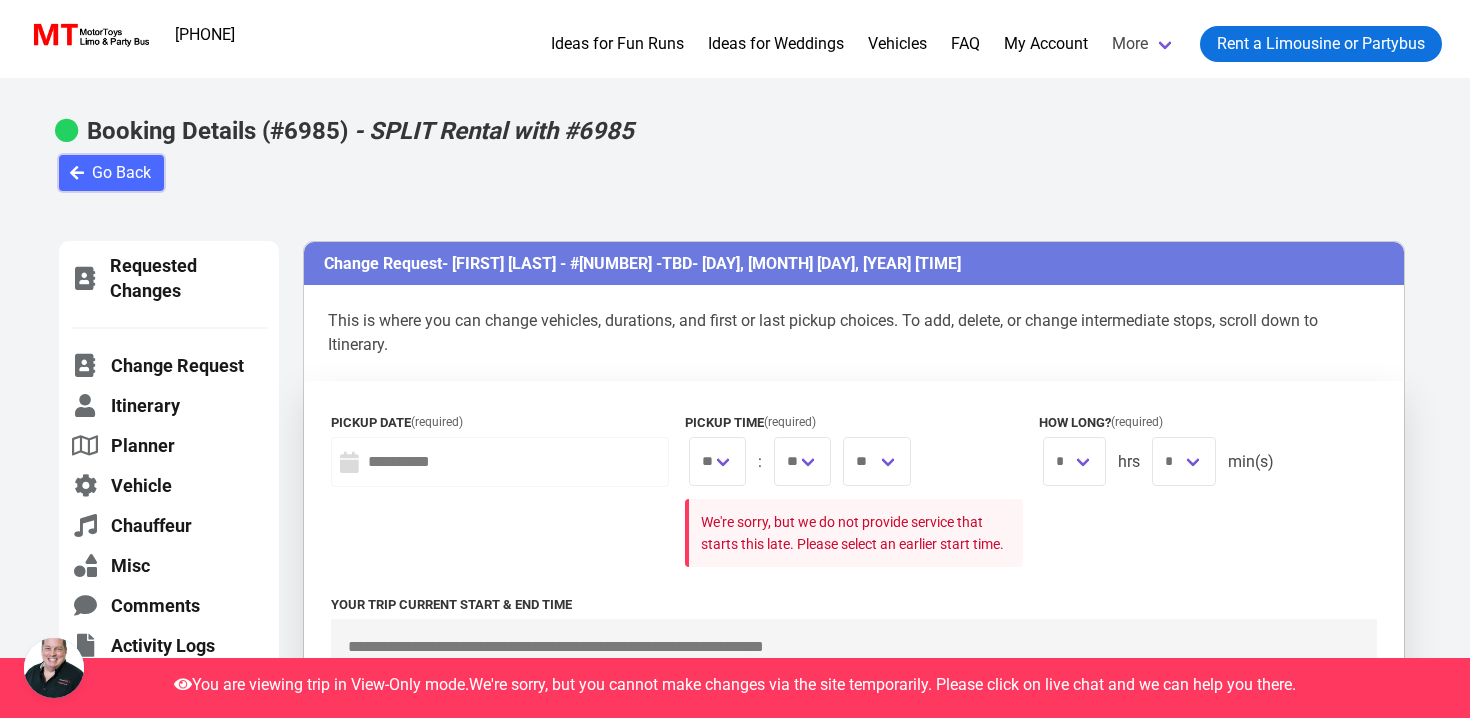 click on "Go Back" at bounding box center (0, 0) 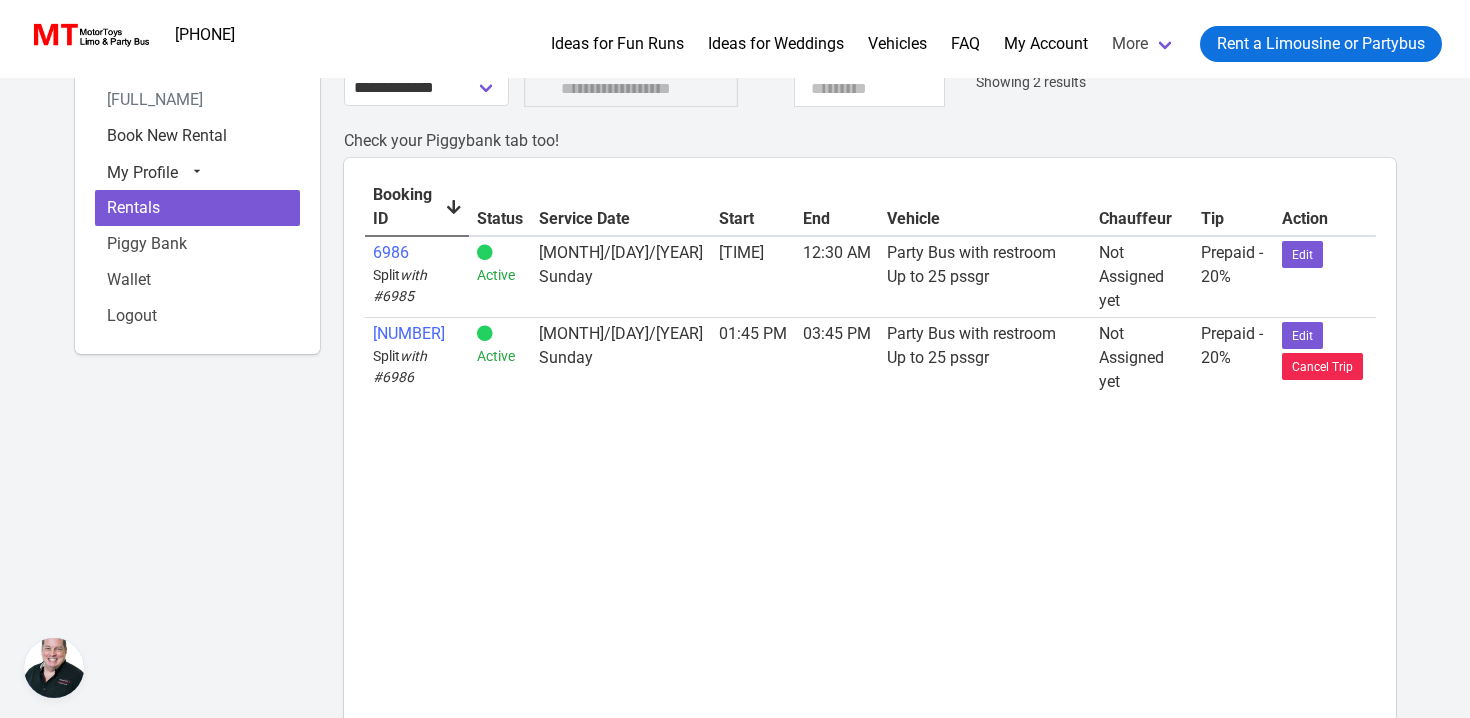 scroll, scrollTop: 512, scrollLeft: 0, axis: vertical 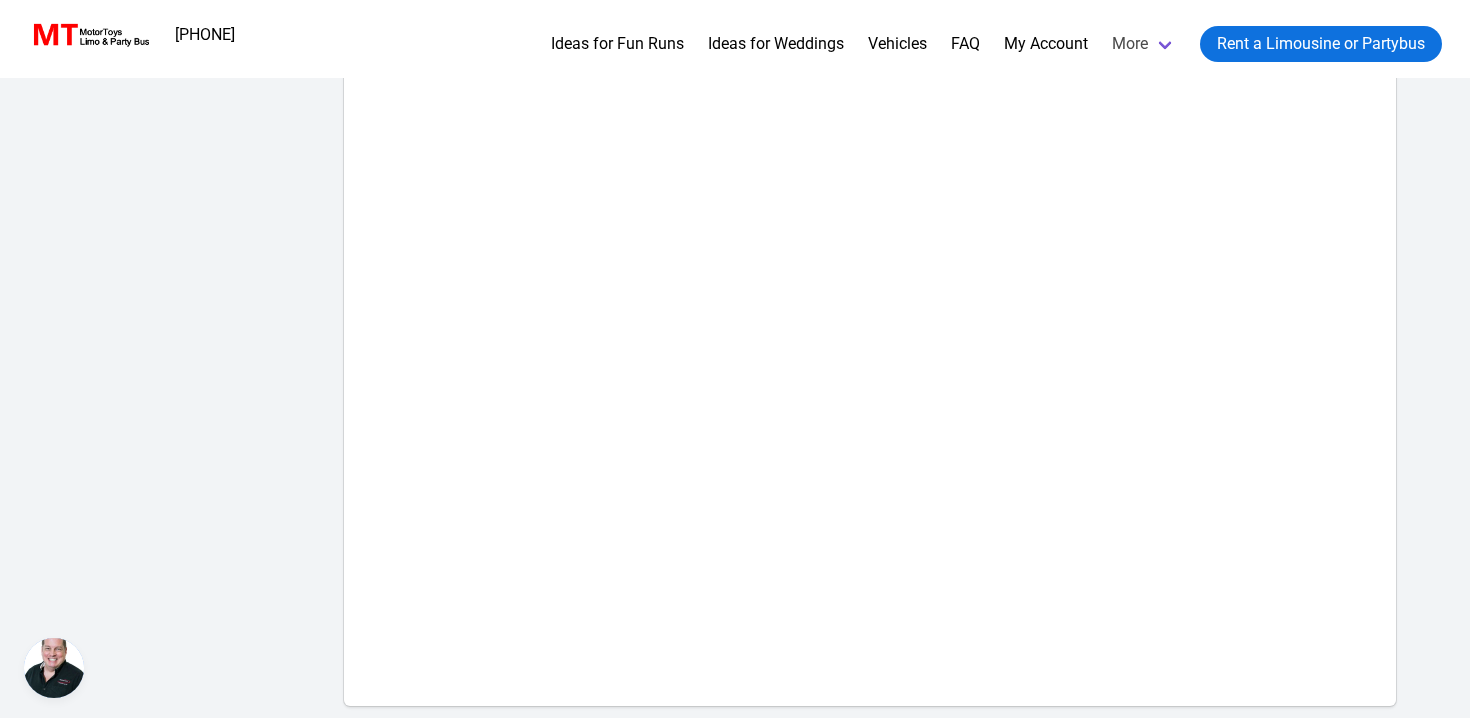 click at bounding box center (54, 668) 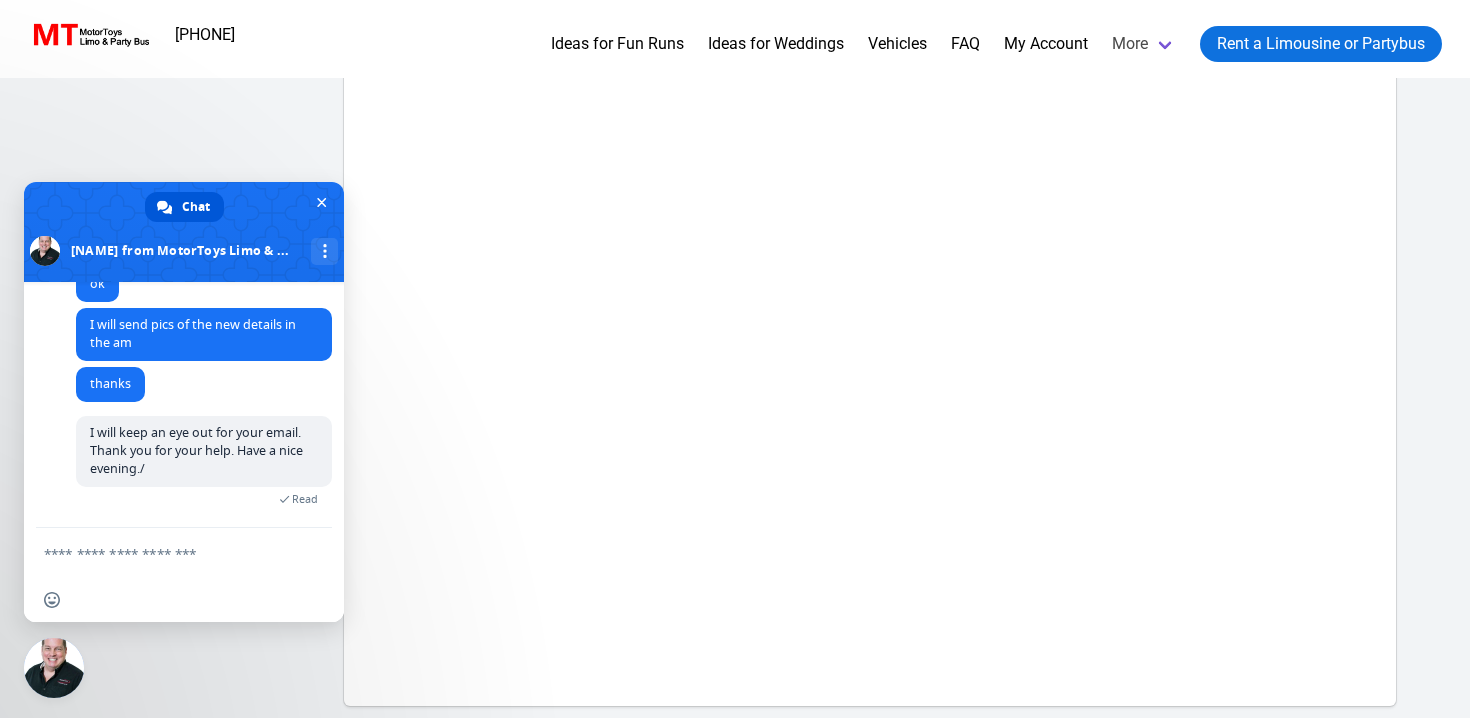 scroll, scrollTop: 6518, scrollLeft: 0, axis: vertical 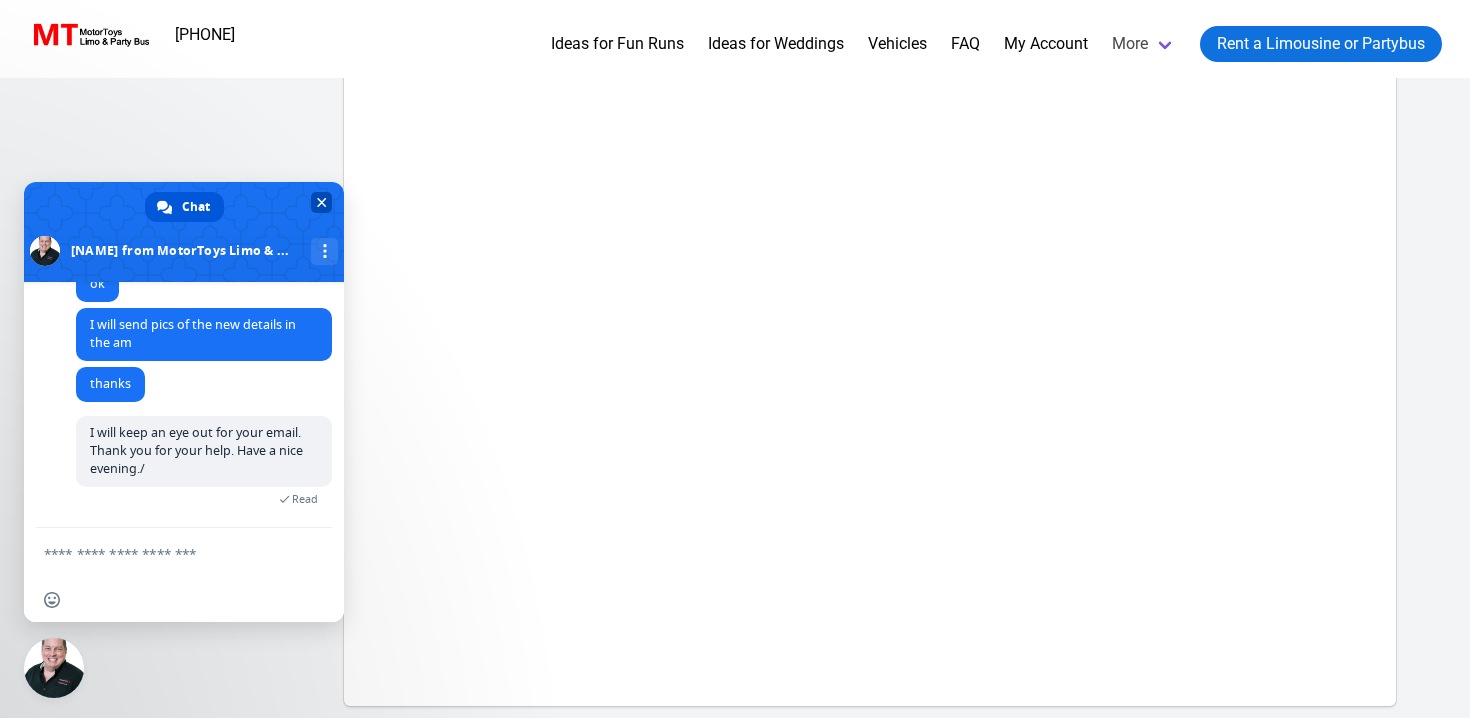 click at bounding box center [321, 202] 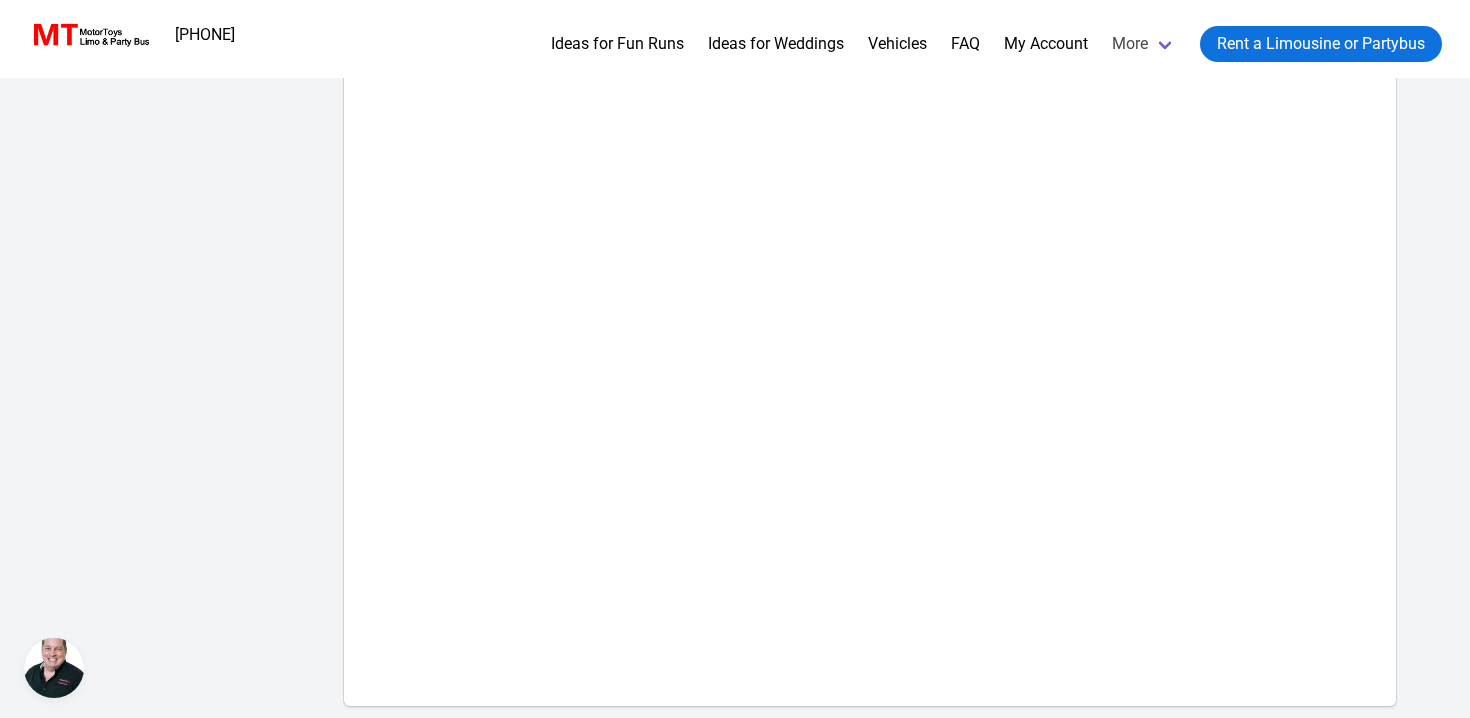 scroll, scrollTop: 0, scrollLeft: 0, axis: both 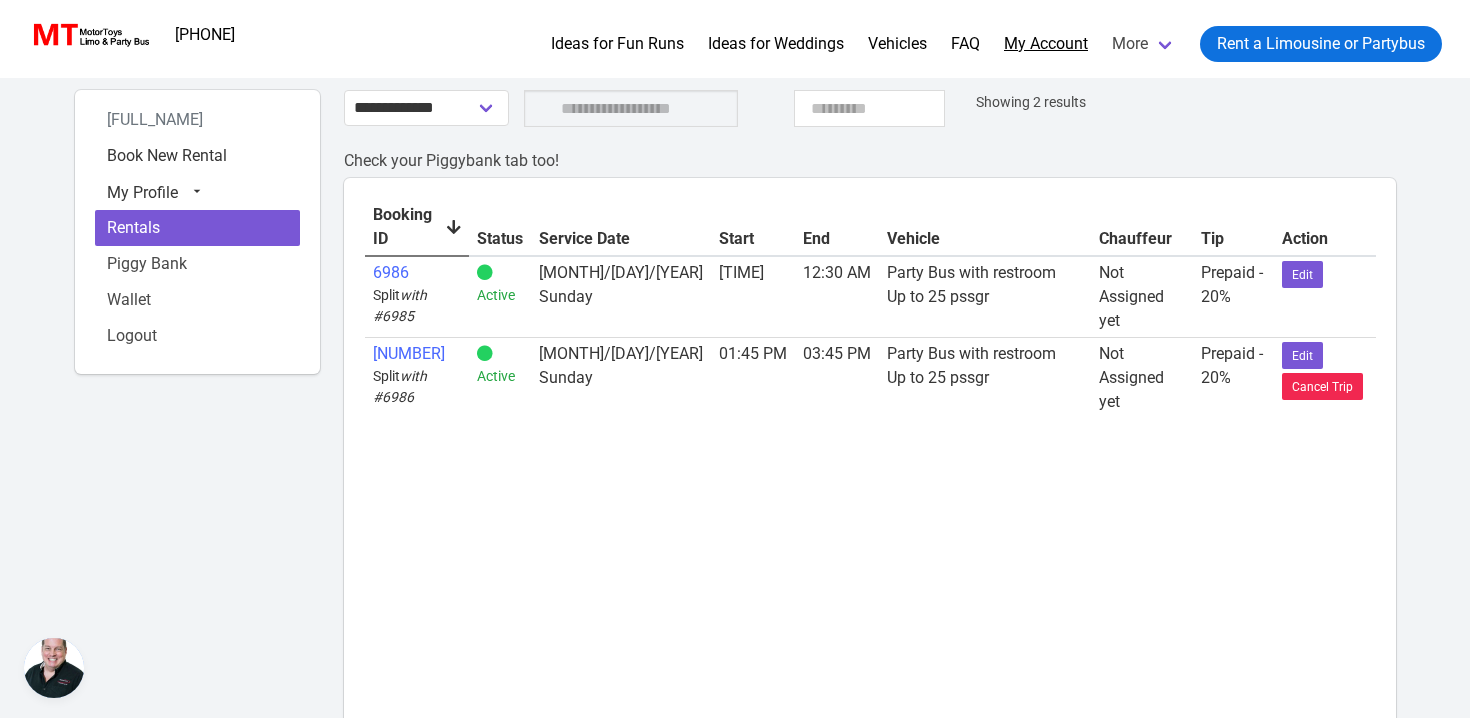 click on "My Account" at bounding box center [1046, 44] 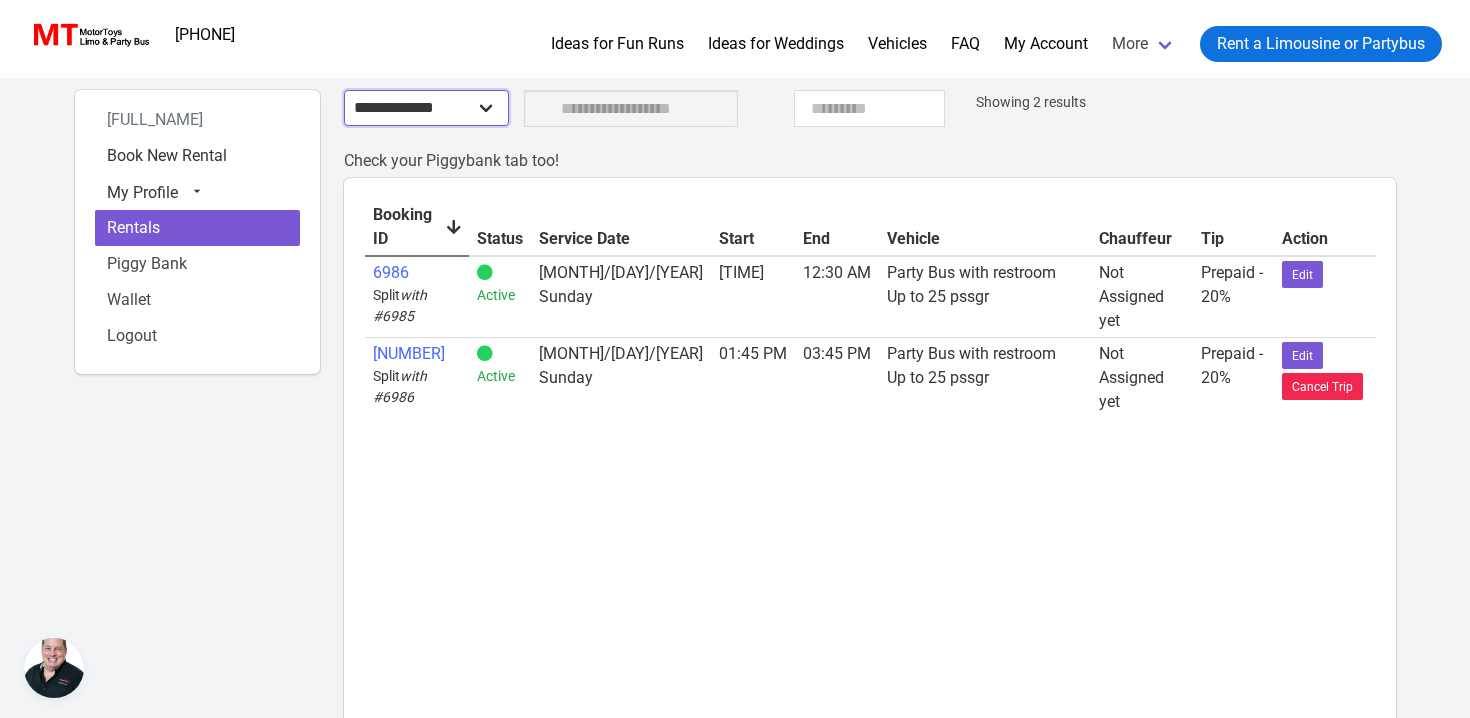 click on "**********" at bounding box center [426, 108] 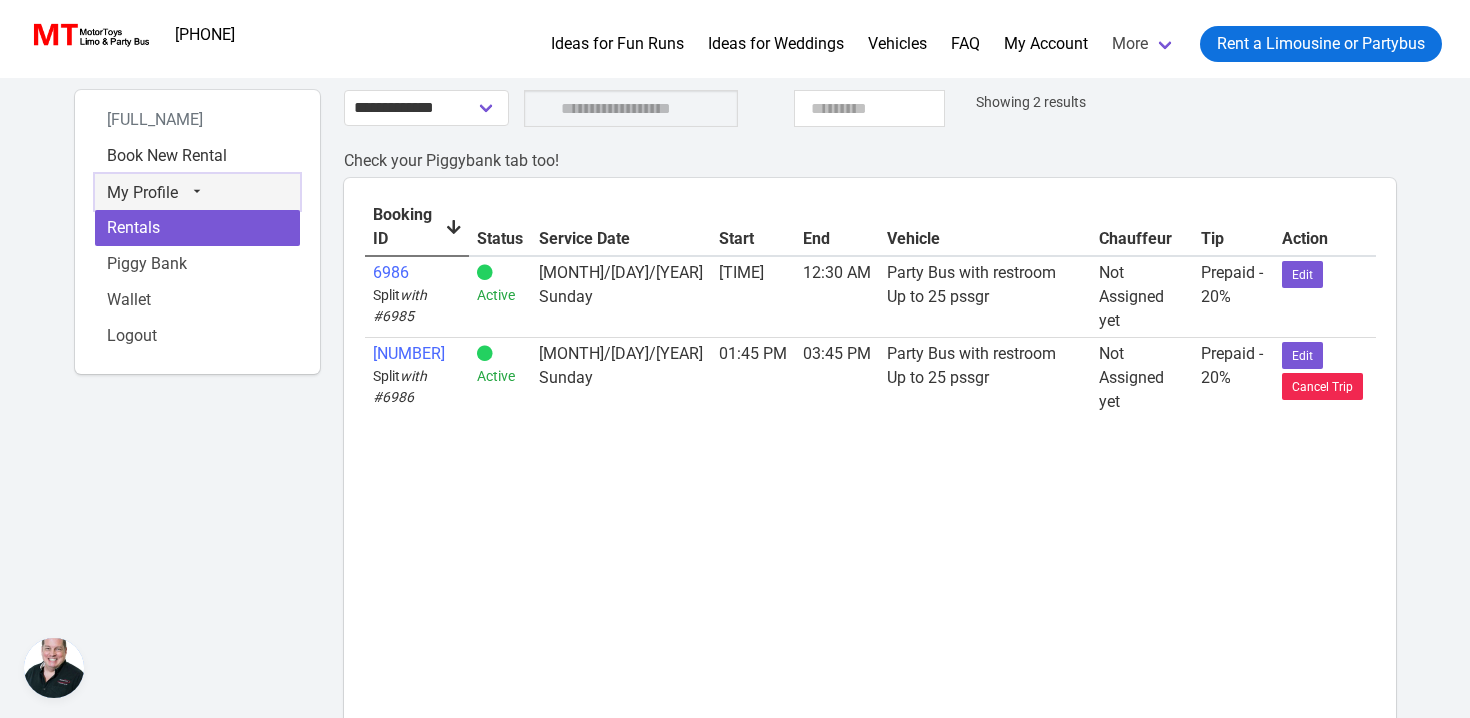 click at bounding box center [197, 192] 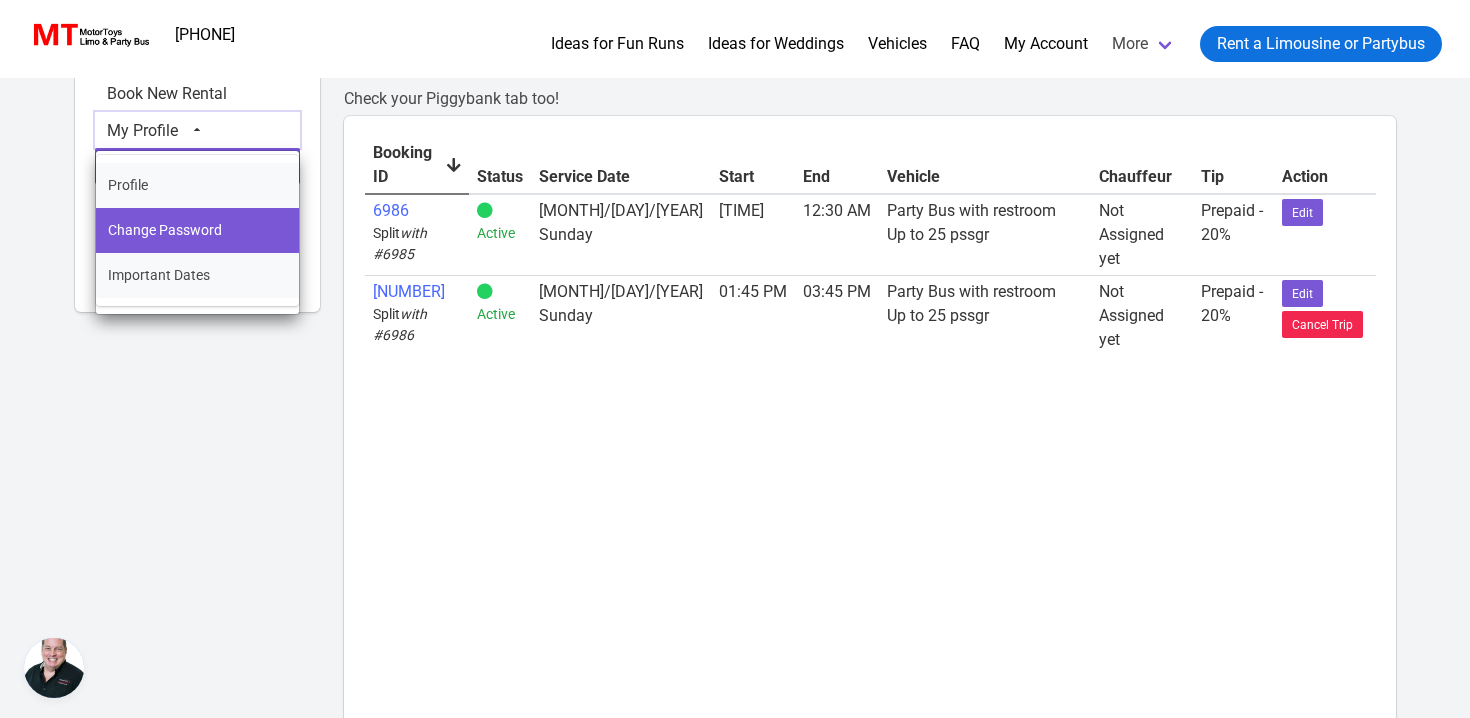 scroll, scrollTop: 67, scrollLeft: 0, axis: vertical 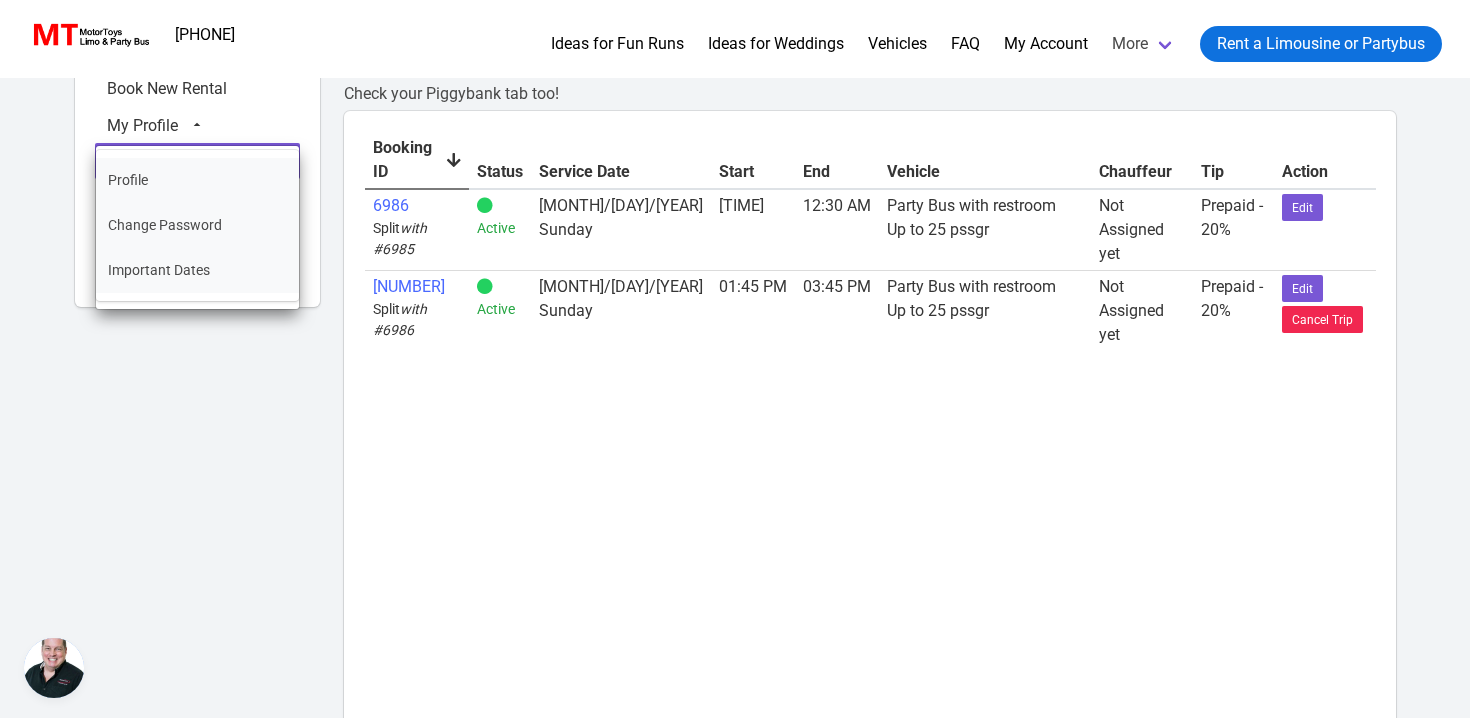 click on "[FIRST] [LAST]    Book New Rental      My Profile         Profile   Change Password   Important Dates   Rentals Piggy Bank Wallet Logout" at bounding box center [197, 587] 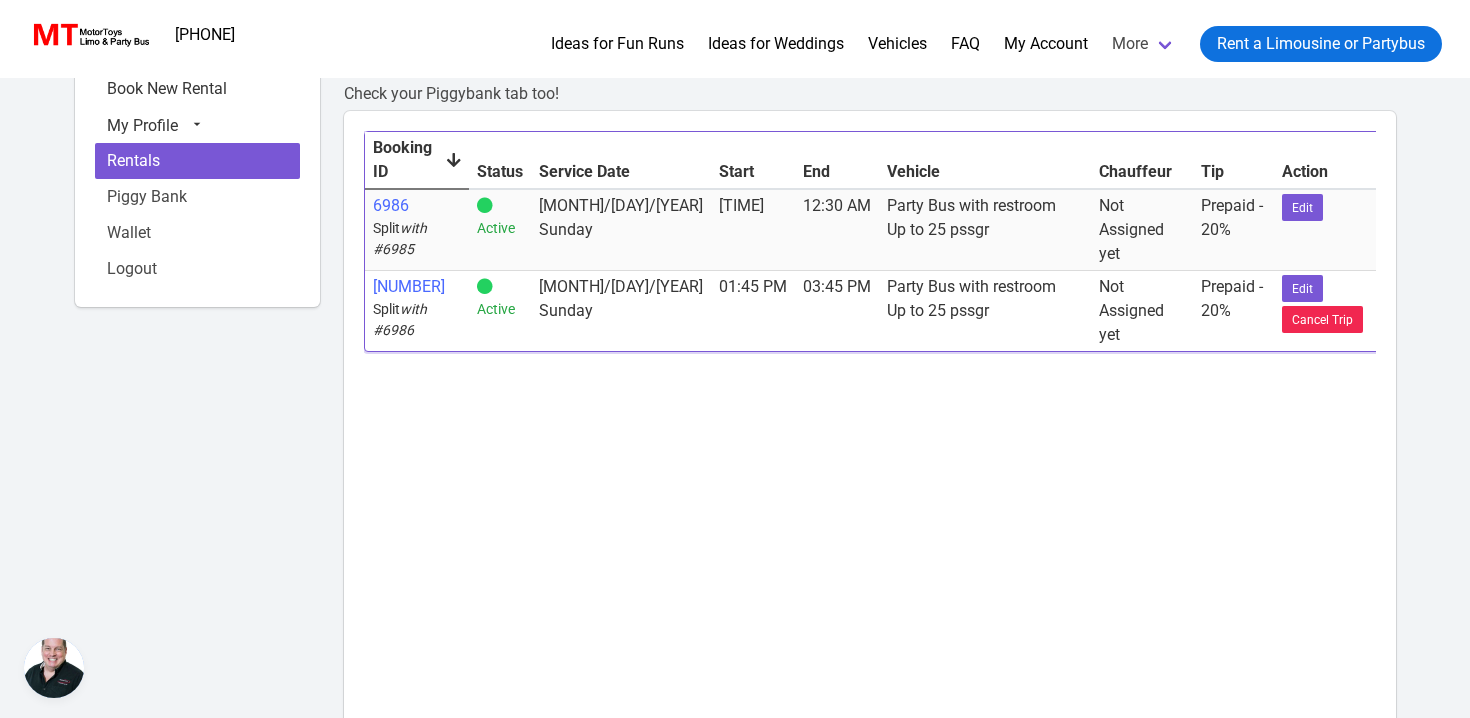 click on "Party Bus with restroom     Up to 25  pssgr" at bounding box center (985, 230) 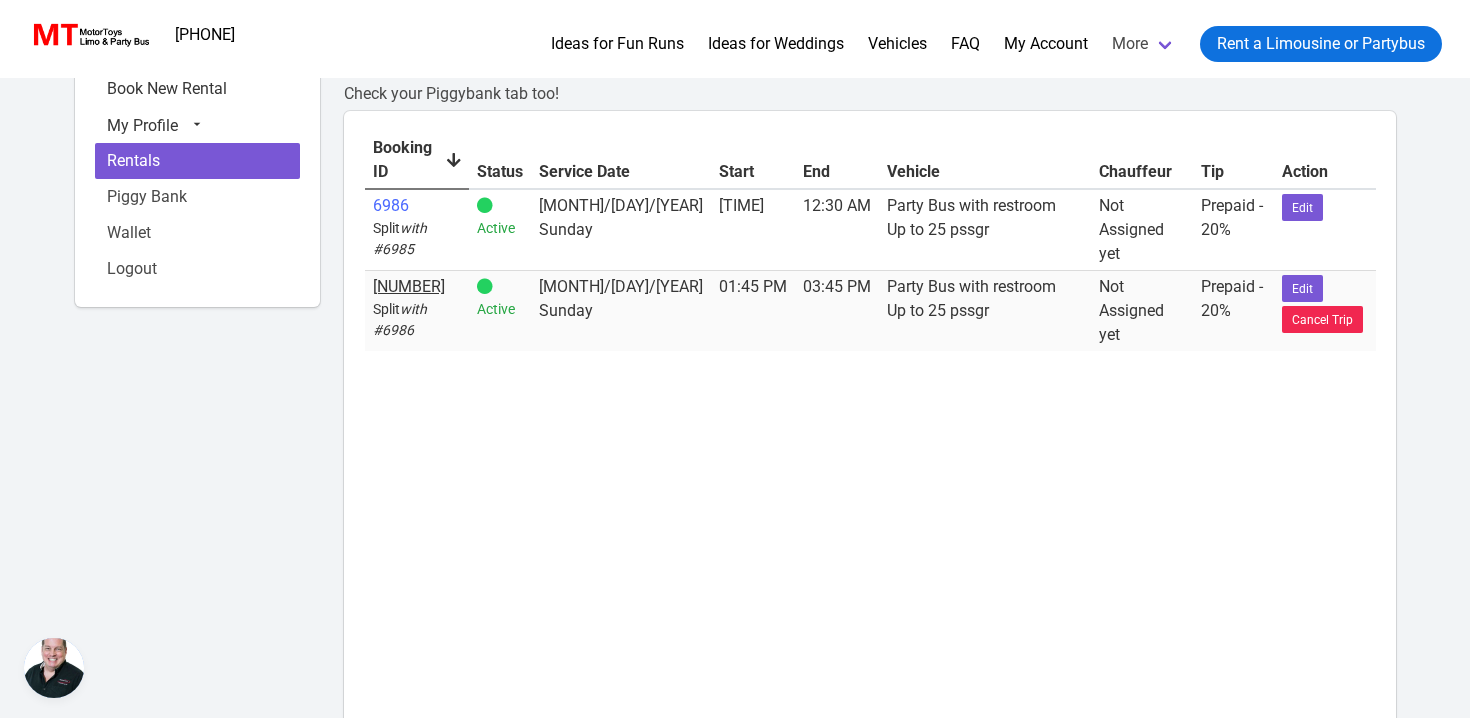 click on "[NUMBER]" at bounding box center [409, 286] 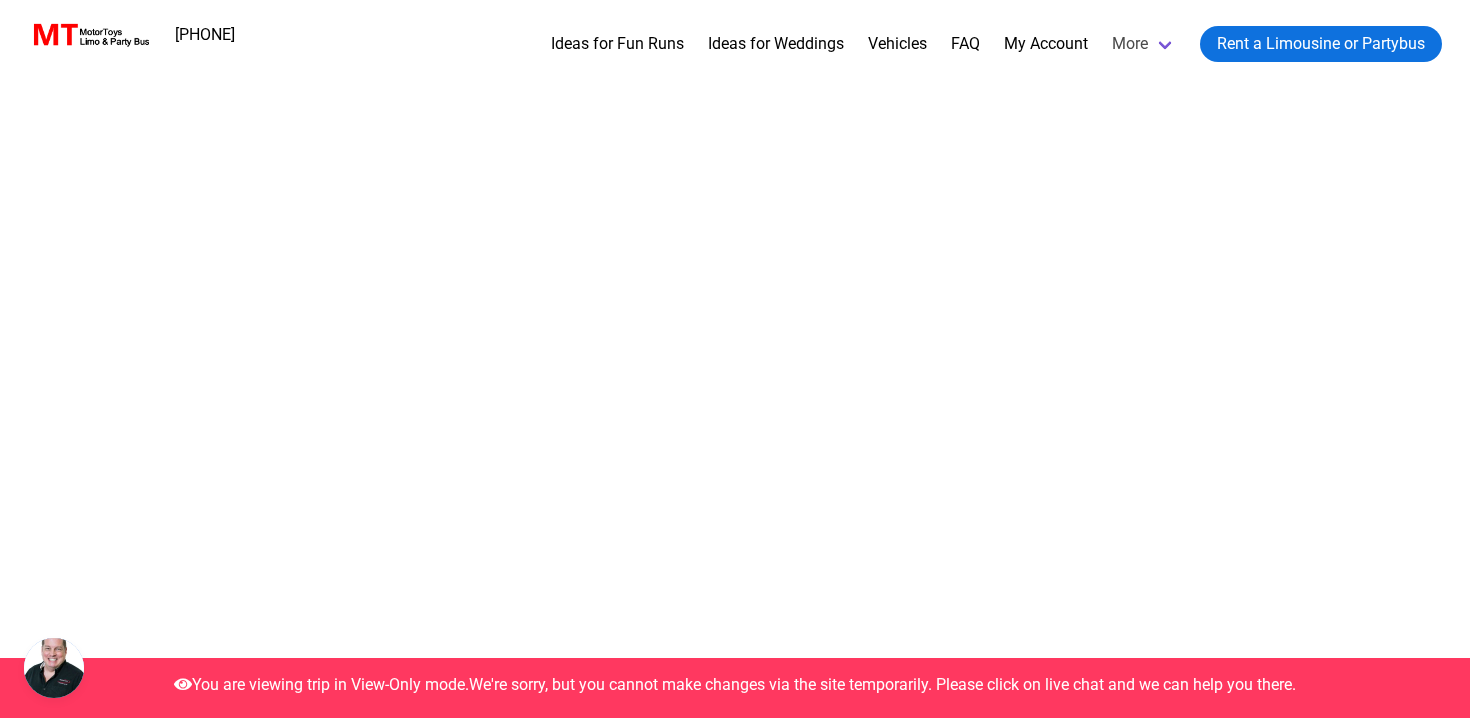 scroll, scrollTop: 0, scrollLeft: 0, axis: both 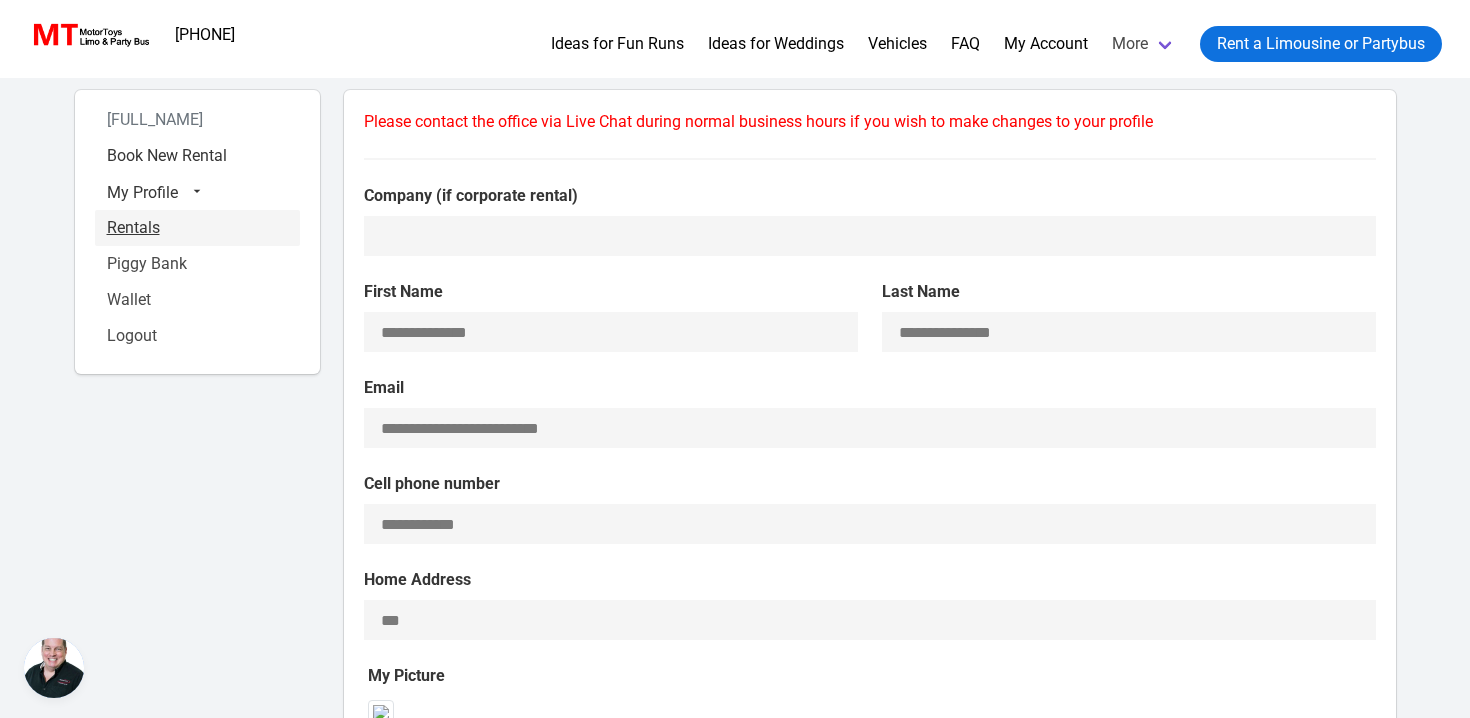 click on "Rentals" at bounding box center [197, 156] 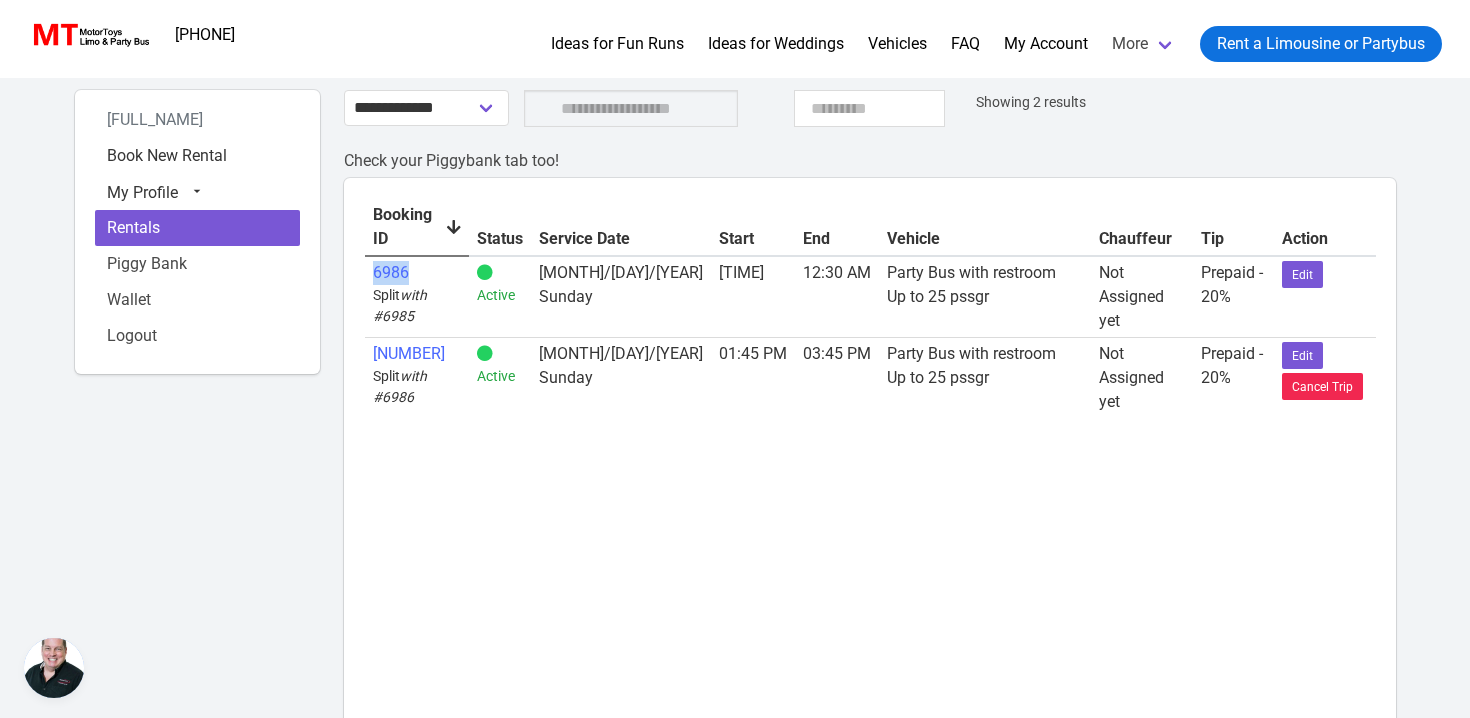 click on "Booking ID  Status  Service Date  Start  End  Vehicle  Chauffeur  Tip  Action              6986    Split
with #6985     Active   10/26/2025   Sunday
10:30 PM
12:30 AM
Party Bus with restroom     Up to 25  pssgr      Not Assigned yet
Prepaid - 20%
Edit                     6985    Split
with #6986     Active   10/26/2025   Sunday
01:45 PM
03:45 PM
Party Bus with restroom     Up to 25  pssgr      Not Assigned yet
Prepaid - 20%
Edit" at bounding box center [870, 698] 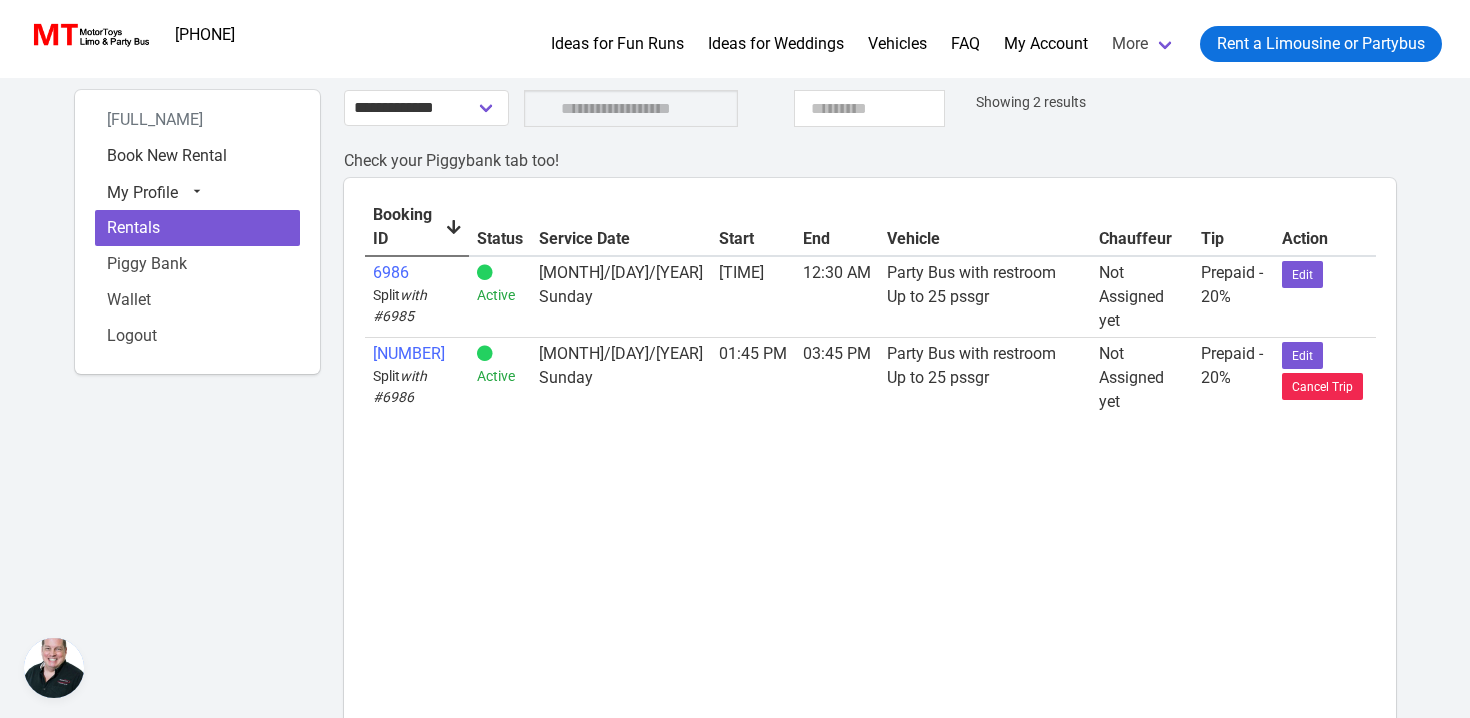 scroll, scrollTop: 6505, scrollLeft: 0, axis: vertical 